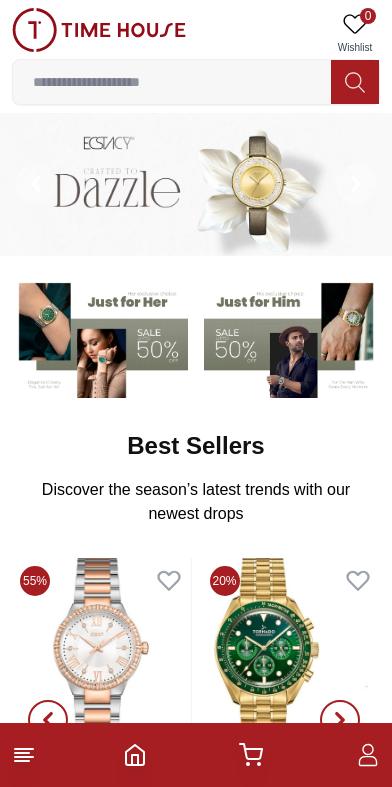 scroll, scrollTop: 0, scrollLeft: 0, axis: both 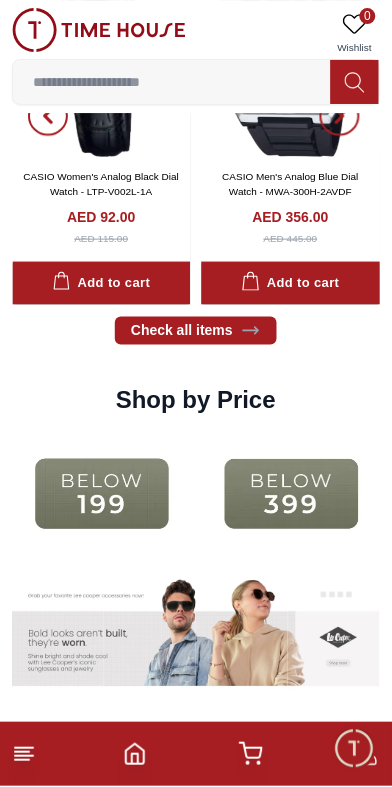 click 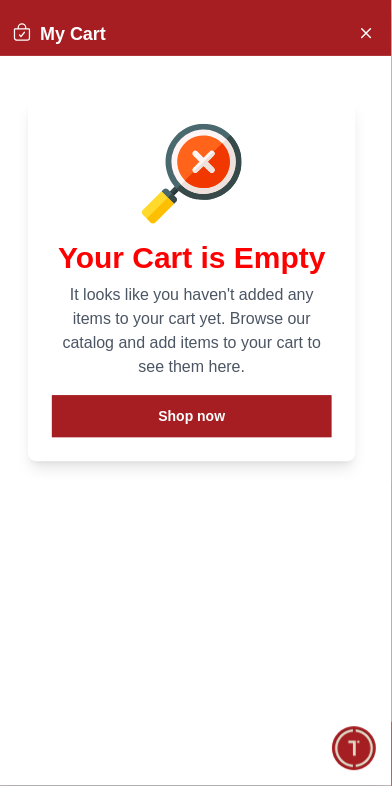click on "Shop now" at bounding box center [192, 417] 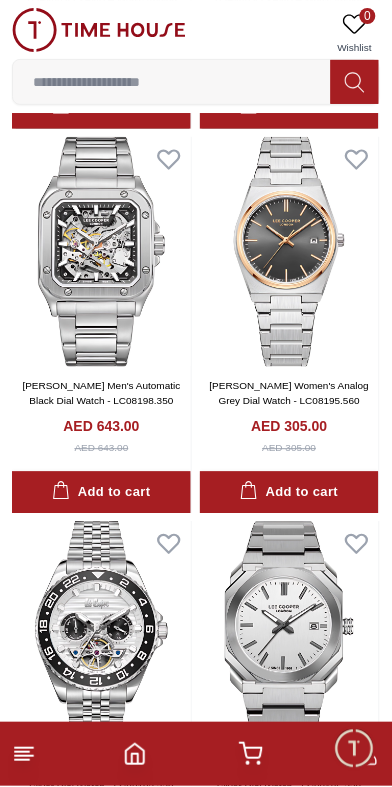 scroll, scrollTop: 1546, scrollLeft: 0, axis: vertical 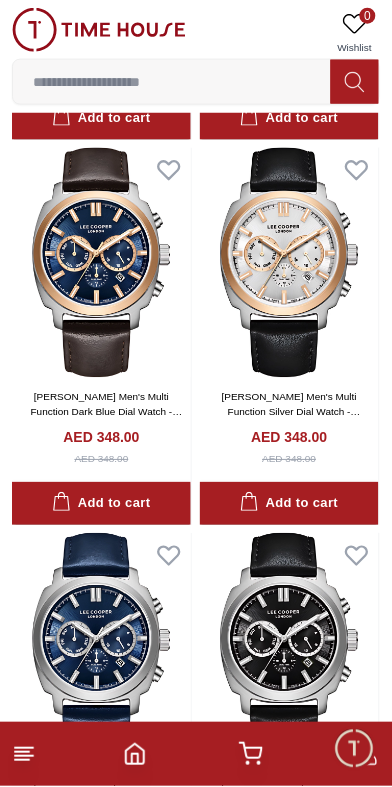 click at bounding box center [99, 30] 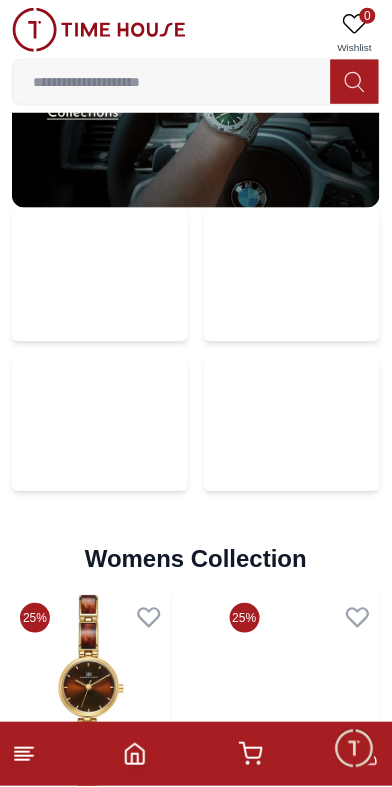scroll, scrollTop: 0, scrollLeft: 0, axis: both 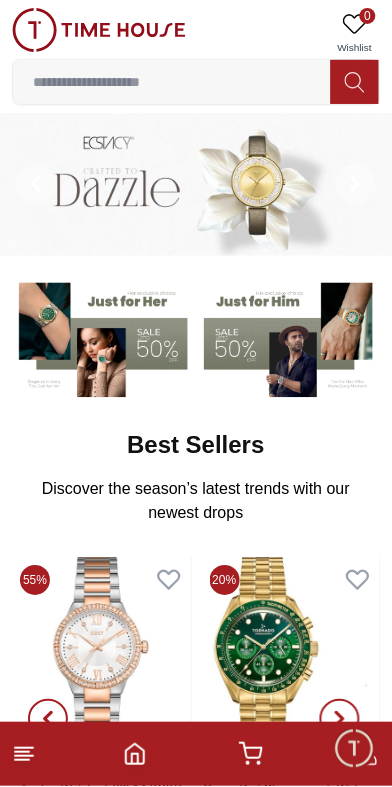 click at bounding box center [100, 337] 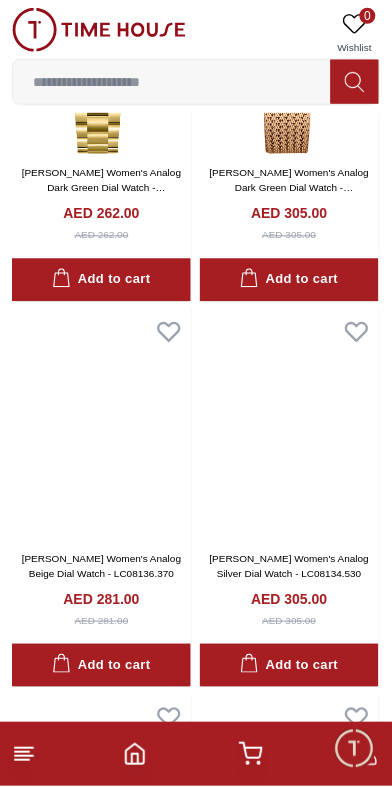 scroll, scrollTop: 669, scrollLeft: 0, axis: vertical 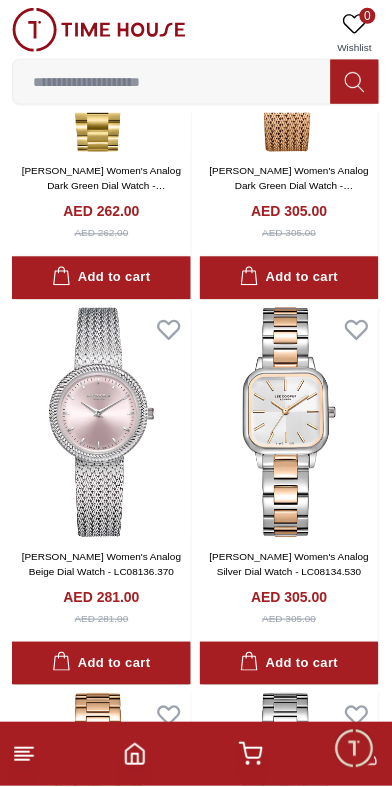click at bounding box center (289, 423) 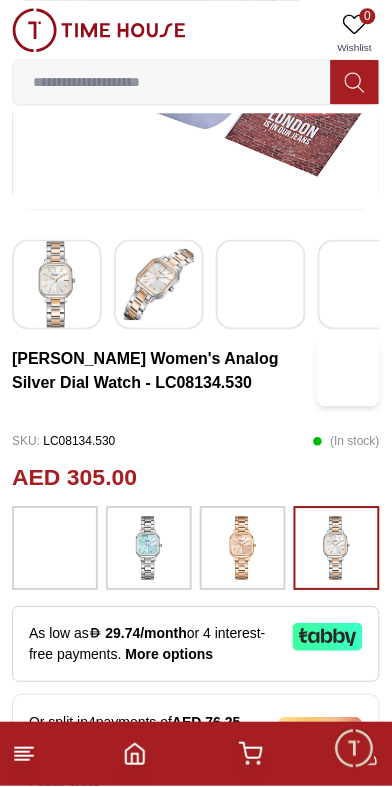 scroll, scrollTop: 380, scrollLeft: 0, axis: vertical 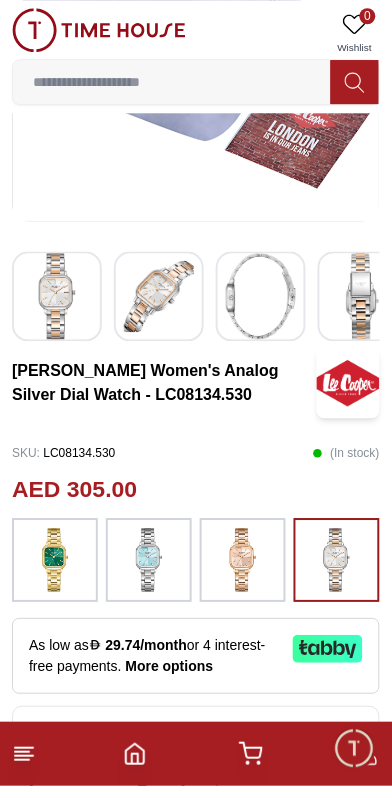 click at bounding box center (243, 561) 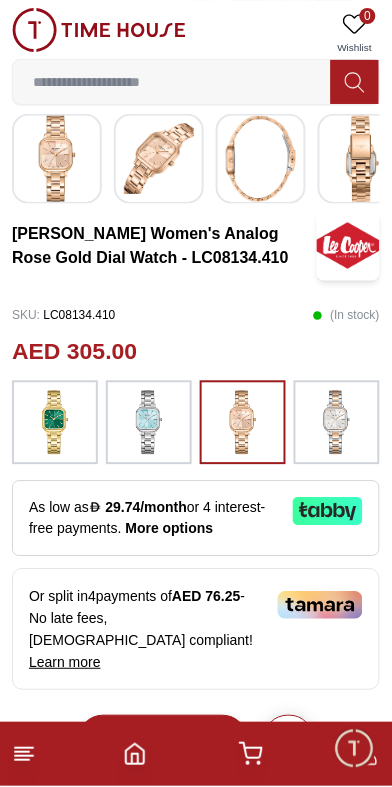 scroll, scrollTop: 521, scrollLeft: 0, axis: vertical 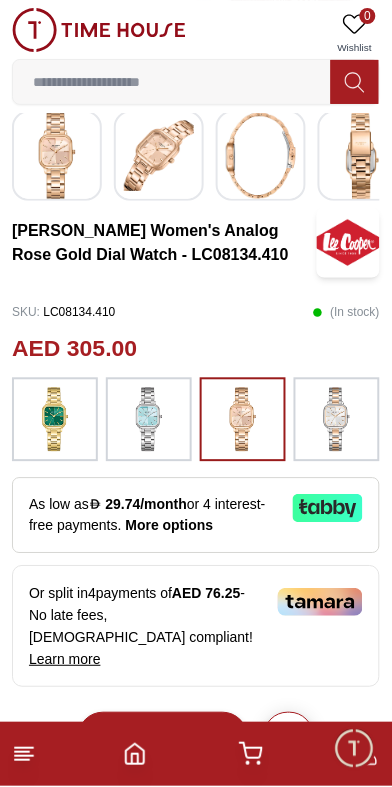 click at bounding box center (337, 420) 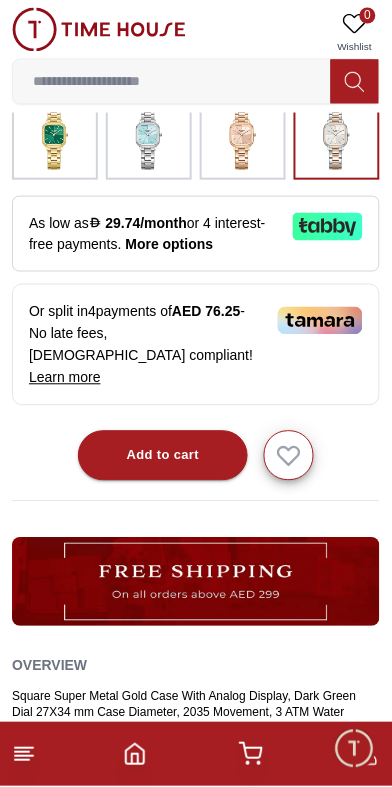 scroll, scrollTop: 805, scrollLeft: 0, axis: vertical 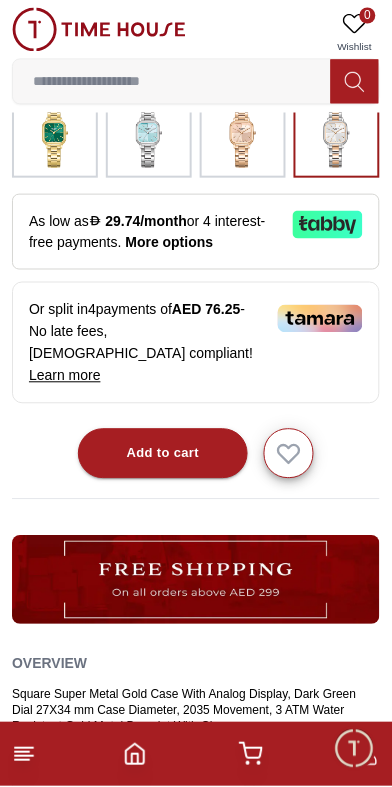 click on "Add to cart" at bounding box center (163, 454) 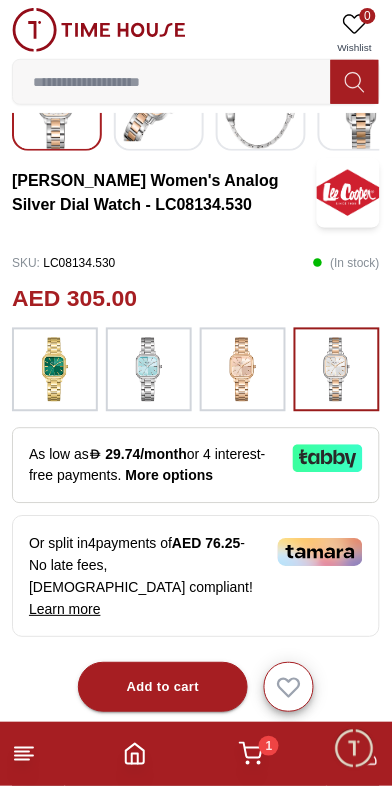 scroll, scrollTop: 0, scrollLeft: 0, axis: both 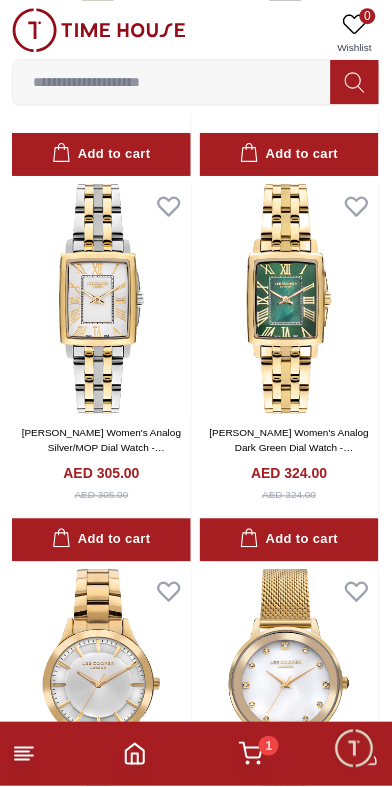 click at bounding box center [289, 299] 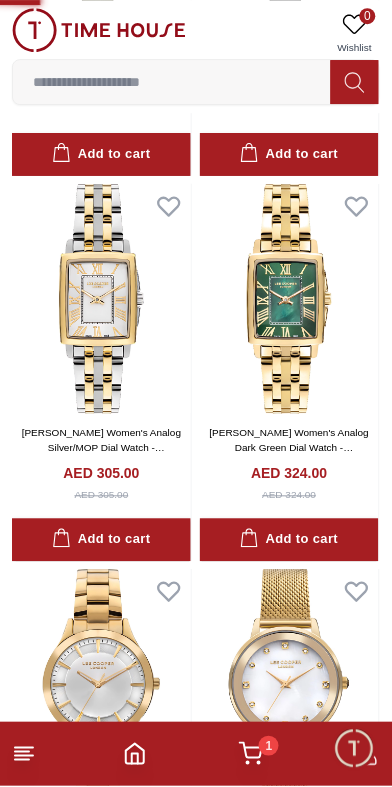 scroll, scrollTop: 0, scrollLeft: 0, axis: both 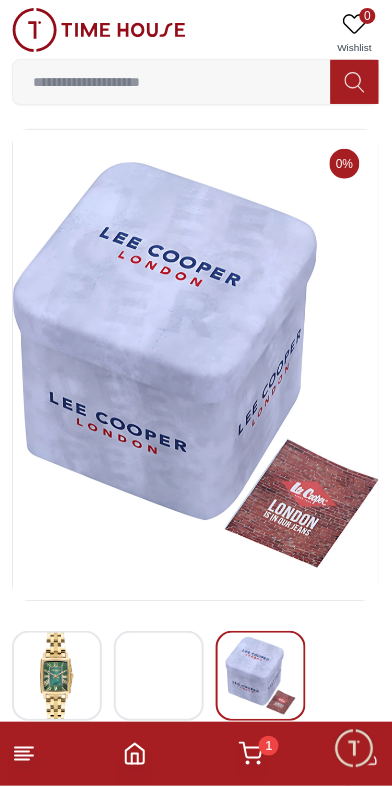click at bounding box center [196, 365] 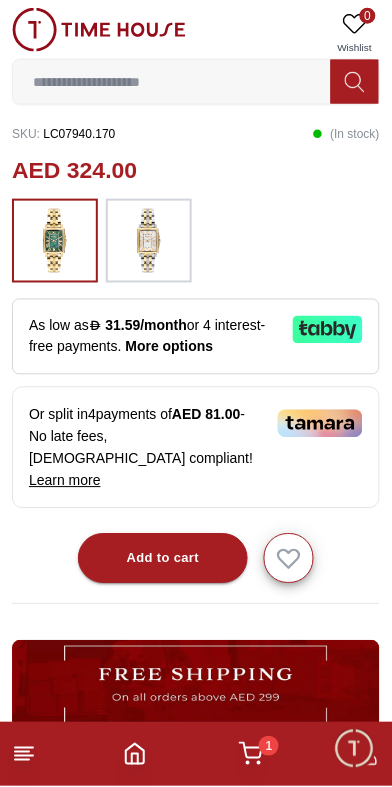 scroll, scrollTop: 705, scrollLeft: 0, axis: vertical 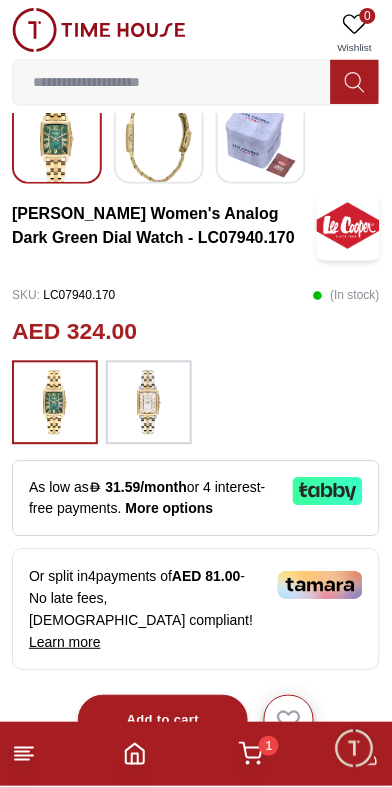 click at bounding box center [149, 403] 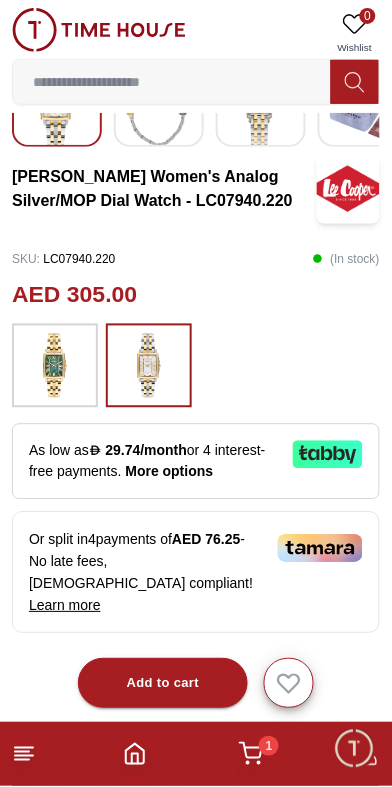 scroll, scrollTop: 576, scrollLeft: 0, axis: vertical 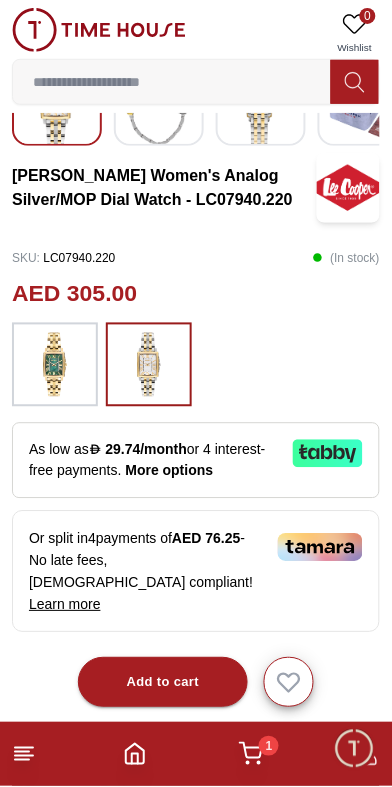 click on "Add to cart" at bounding box center [163, 683] 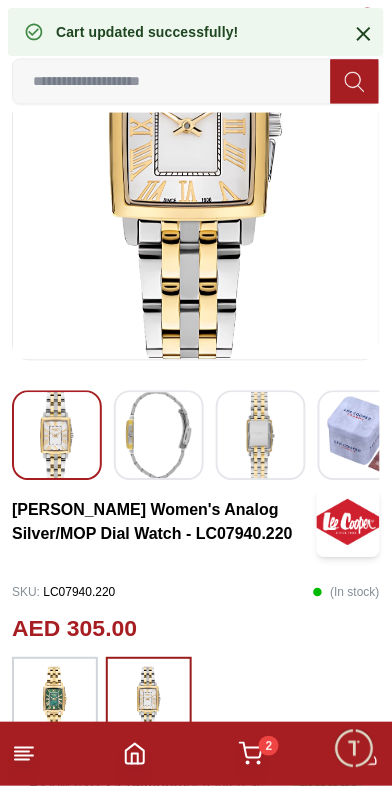 scroll, scrollTop: 0, scrollLeft: 0, axis: both 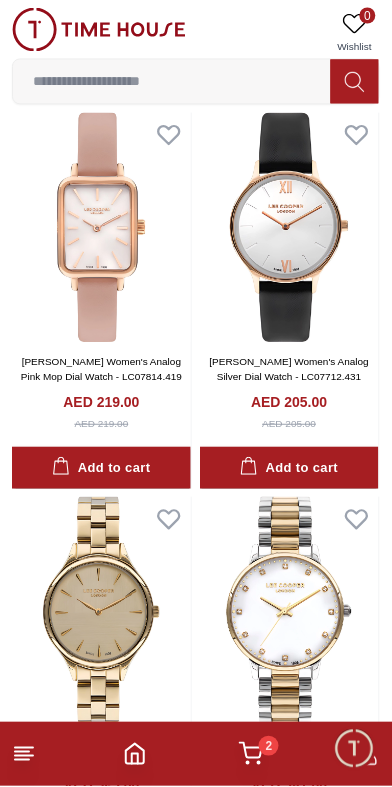 click at bounding box center (289, 613) 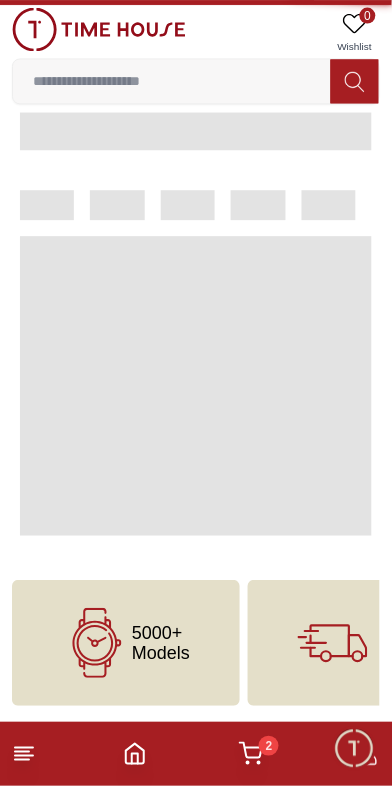 scroll, scrollTop: 0, scrollLeft: 0, axis: both 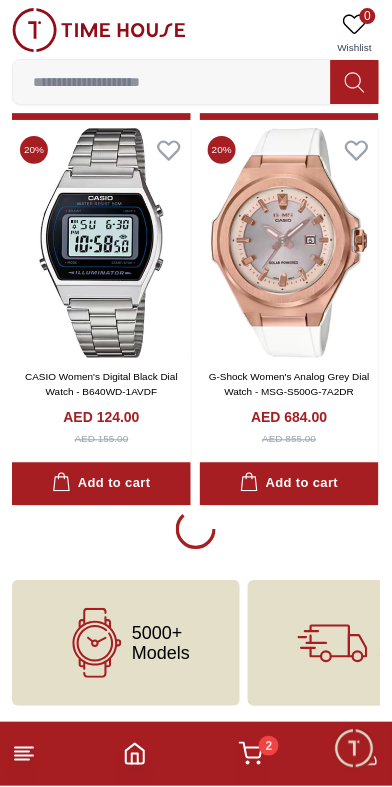 click at bounding box center (196, 533) 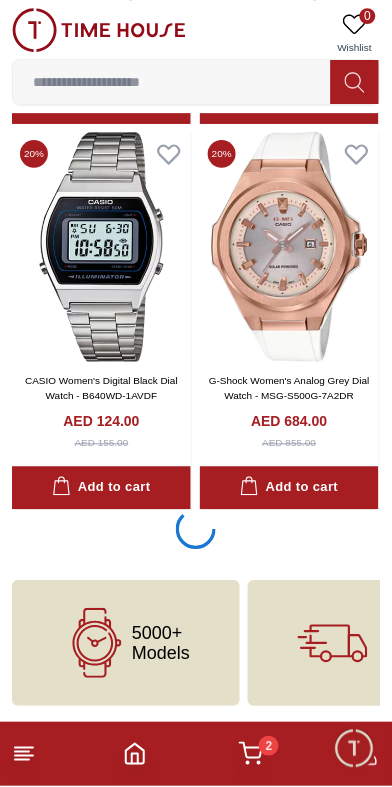 scroll, scrollTop: 11290, scrollLeft: 0, axis: vertical 